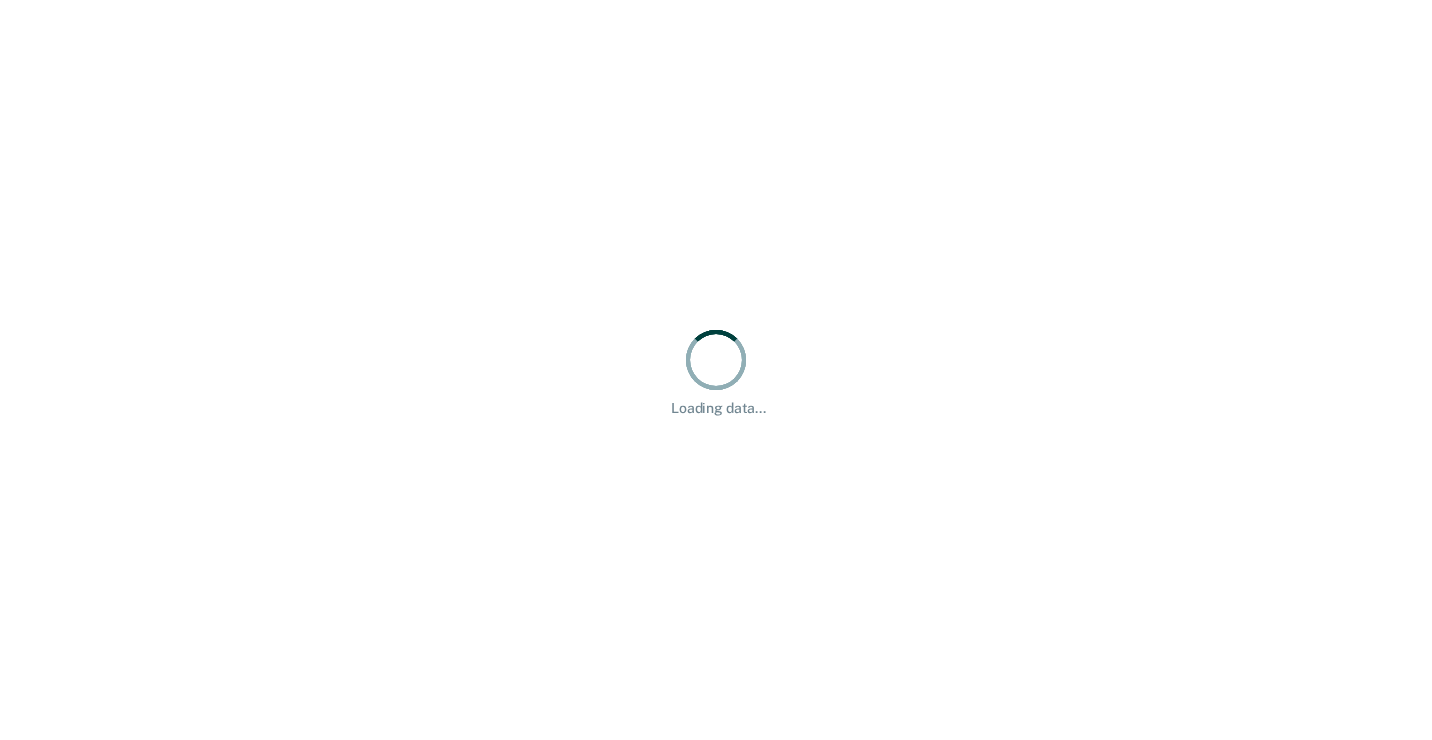 scroll, scrollTop: 0, scrollLeft: 0, axis: both 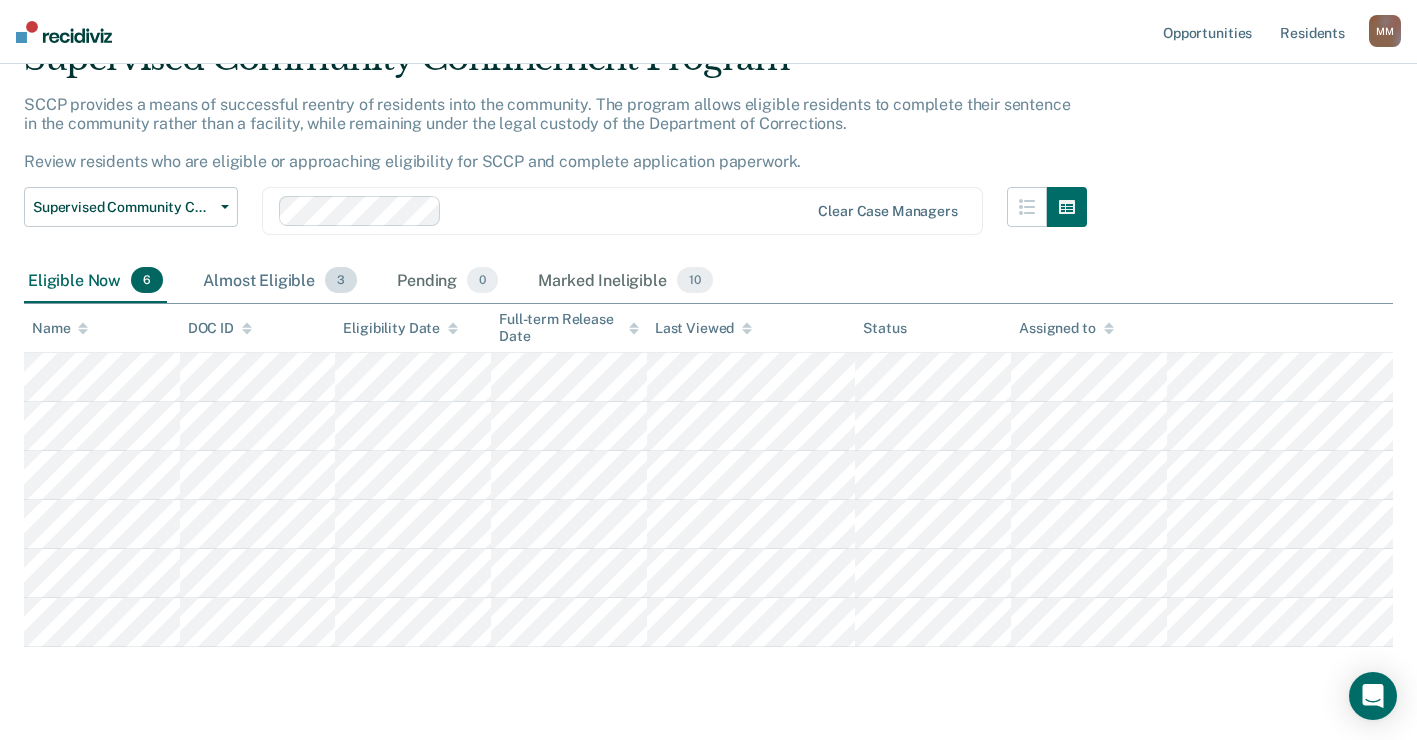 click on "Almost Eligible 3" at bounding box center [280, 281] 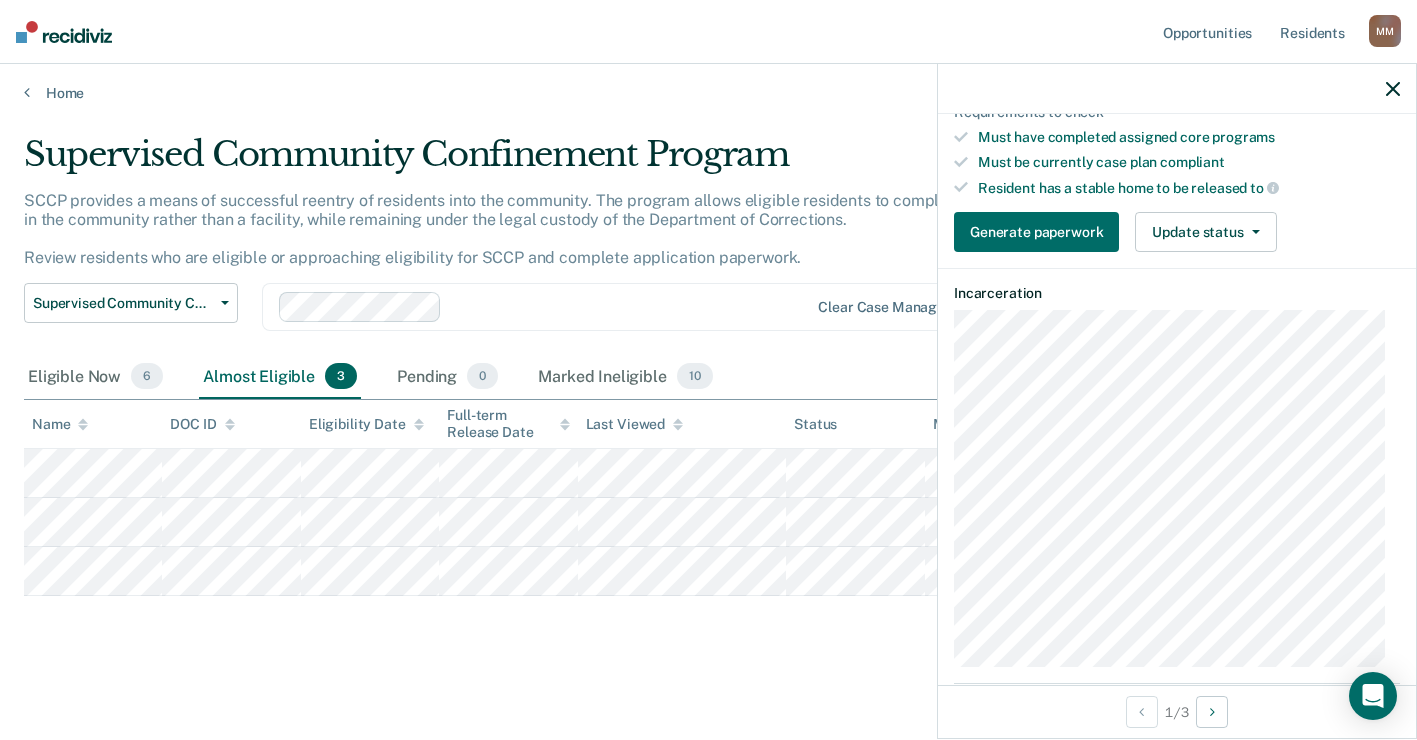 scroll, scrollTop: 500, scrollLeft: 0, axis: vertical 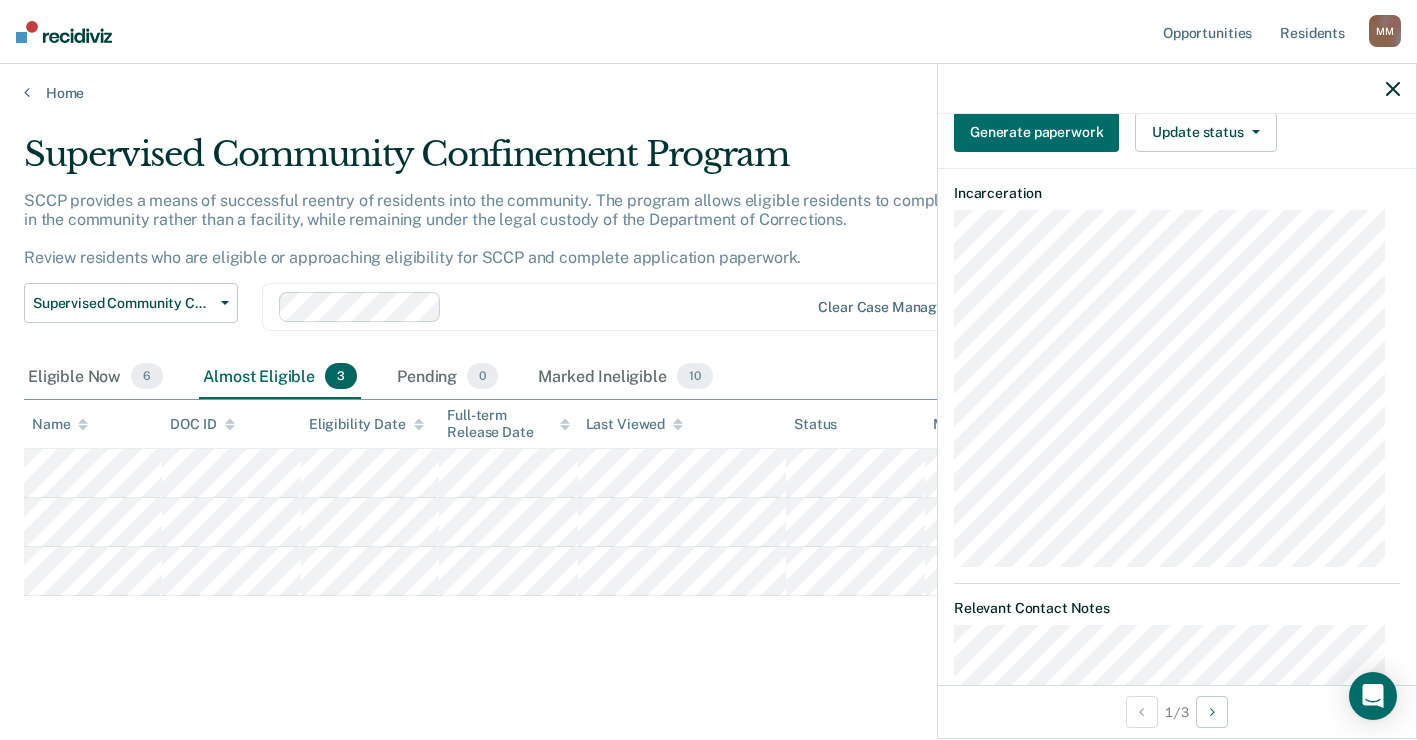click 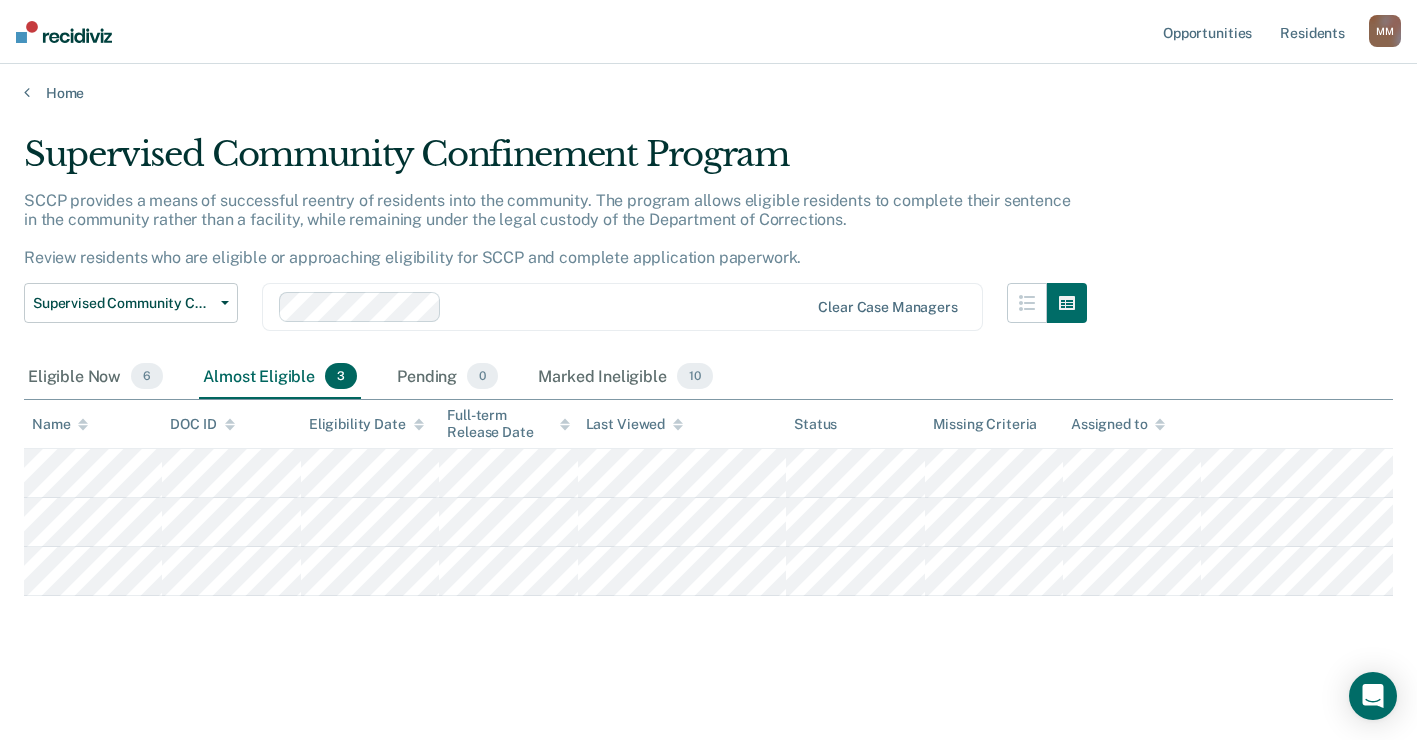 scroll, scrollTop: 100, scrollLeft: 0, axis: vertical 